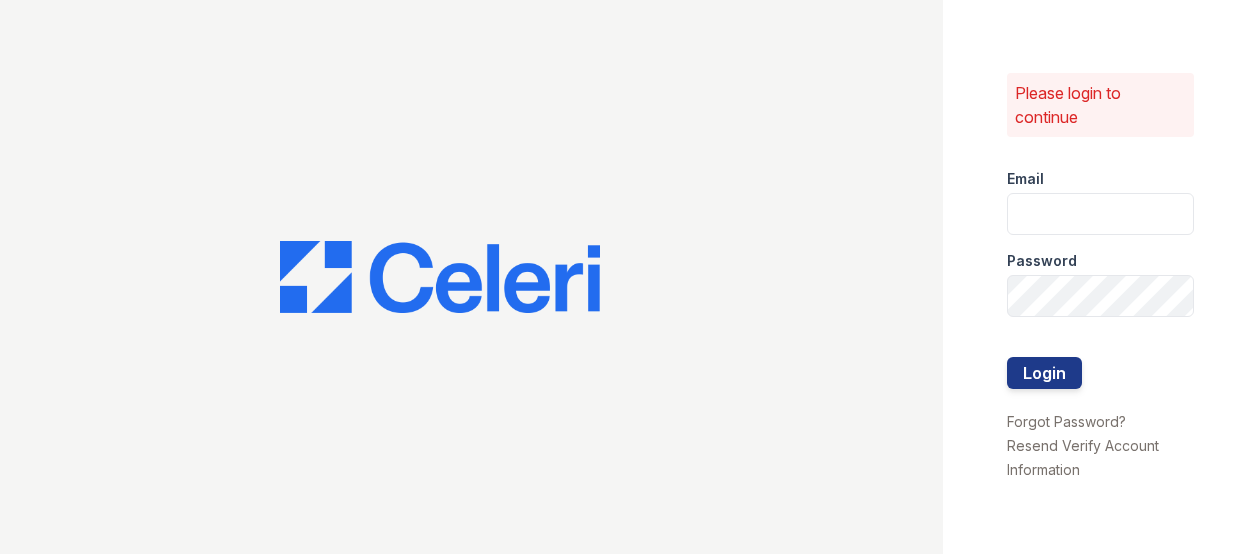 scroll, scrollTop: 0, scrollLeft: 0, axis: both 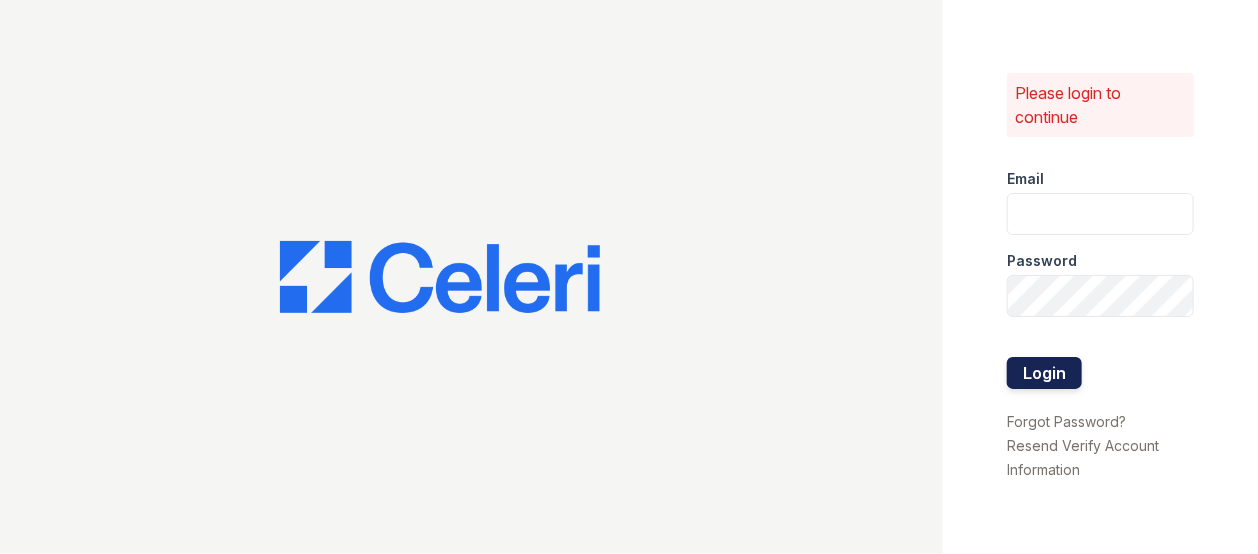 type on "[EMAIL]" 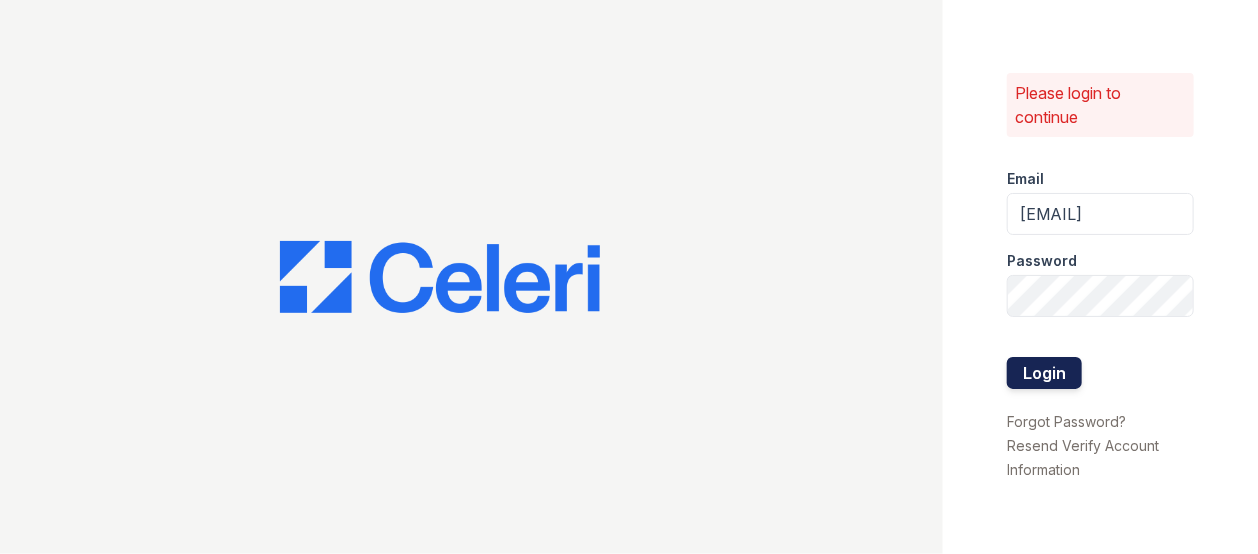 click on "Login" at bounding box center (1044, 373) 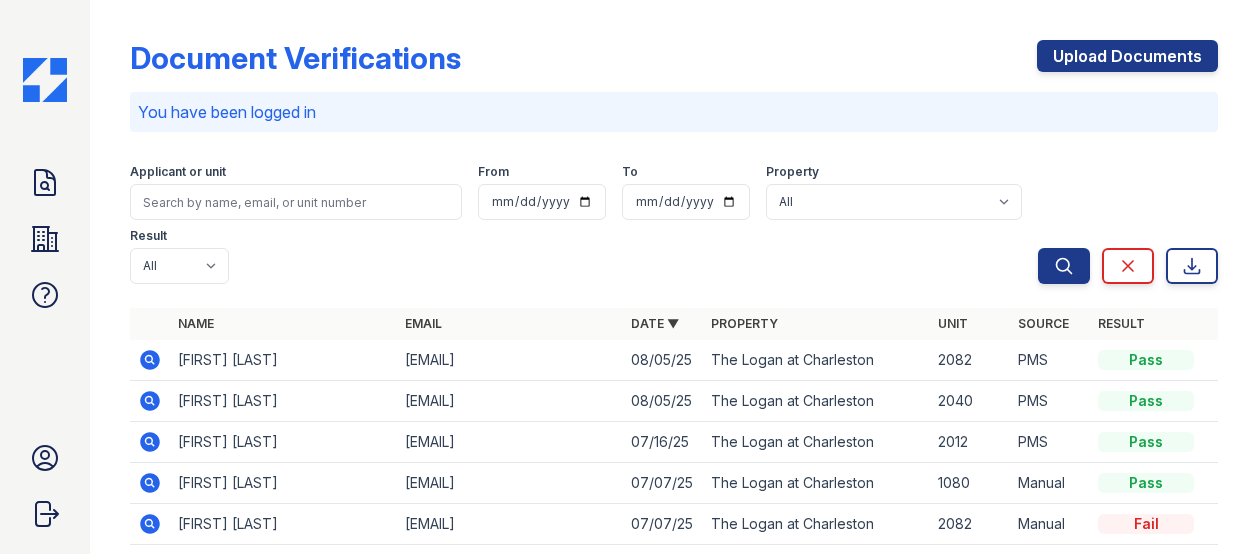 scroll, scrollTop: 0, scrollLeft: 0, axis: both 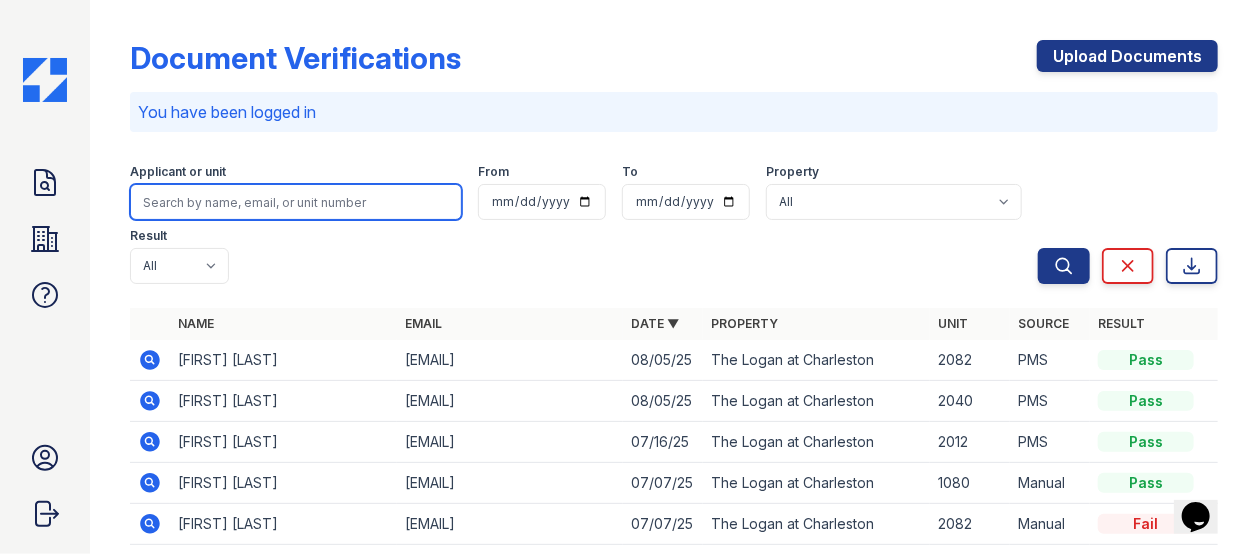 click at bounding box center (296, 202) 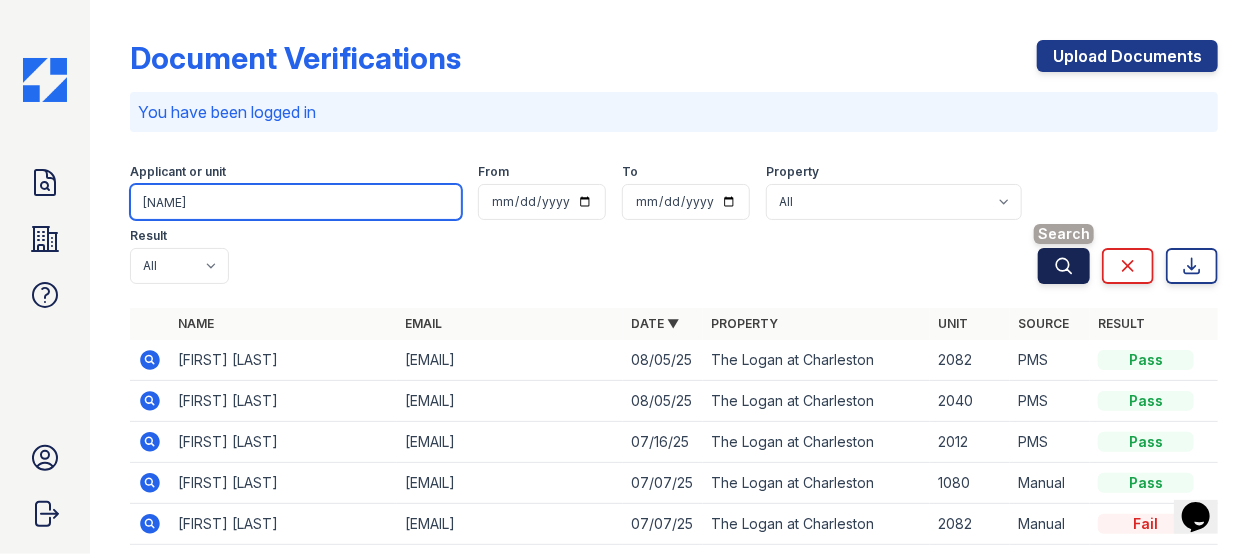 type on "[NAME]" 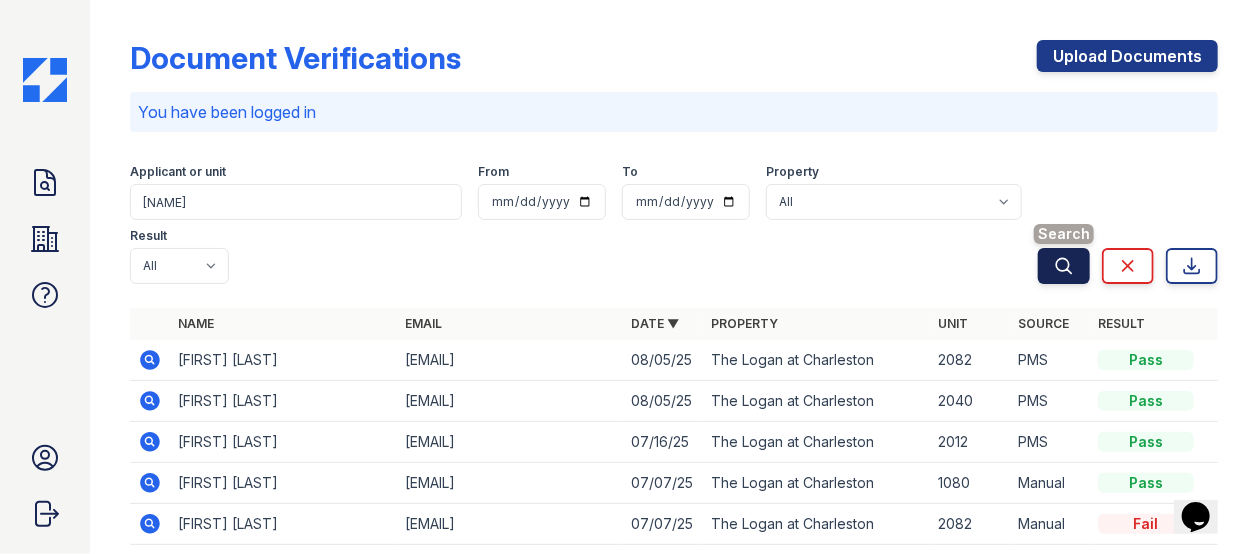 click 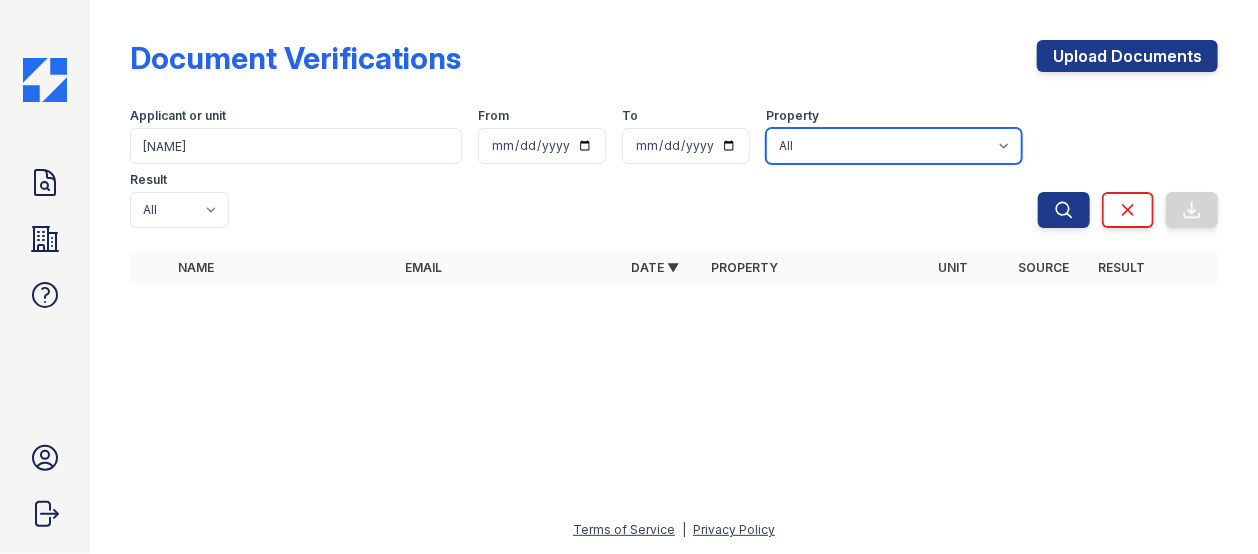click on "All
The Logan at [LOCATION]" at bounding box center [894, 146] 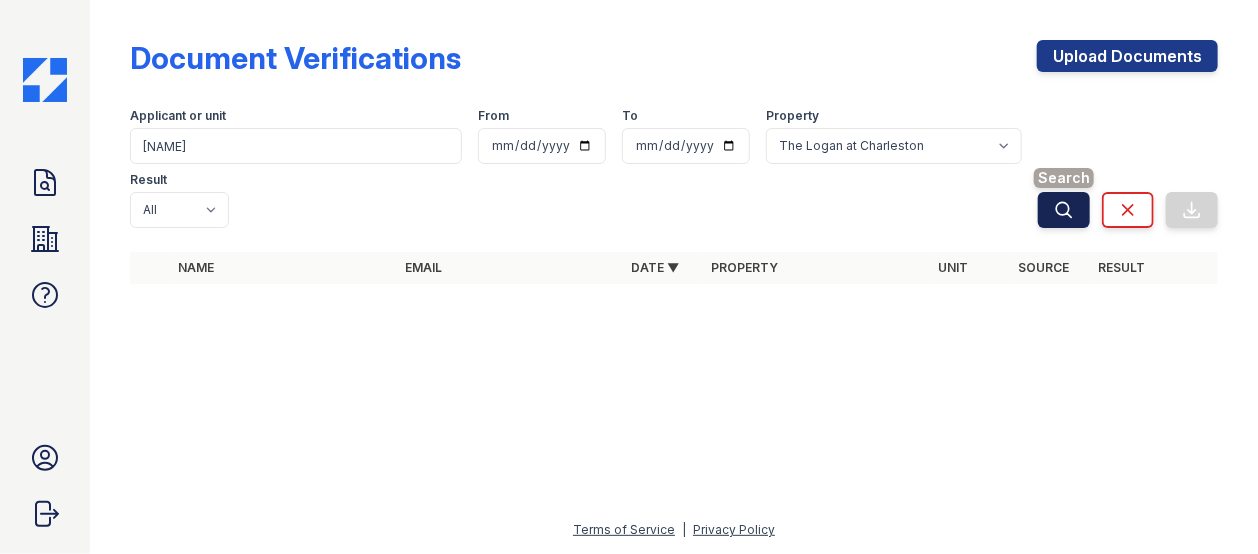 click on "Search" at bounding box center (1064, 210) 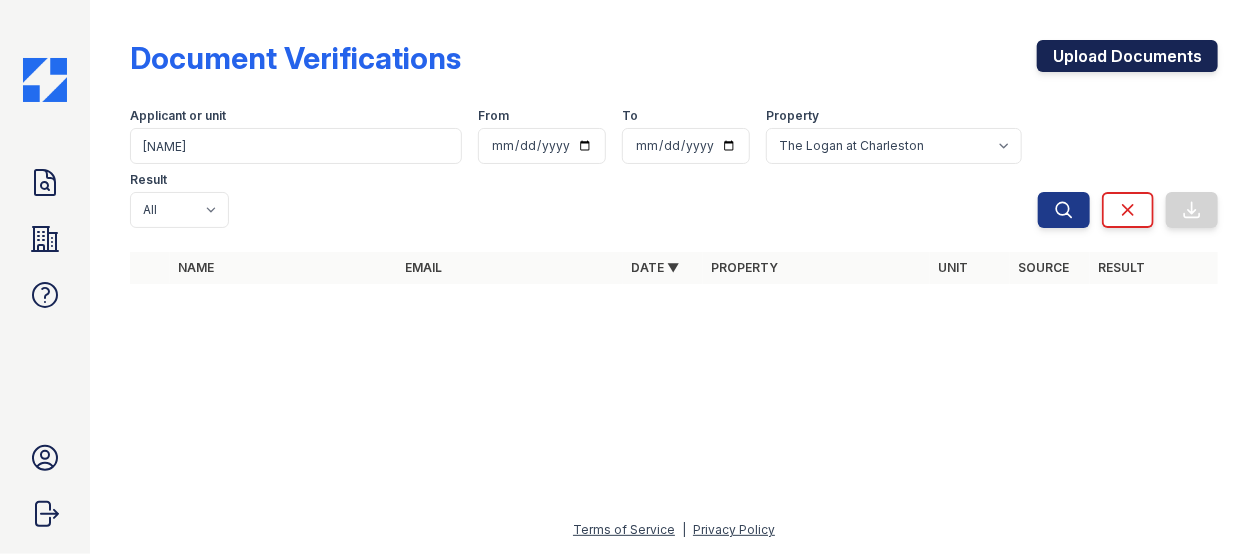 click on "Upload Documents" at bounding box center (1127, 56) 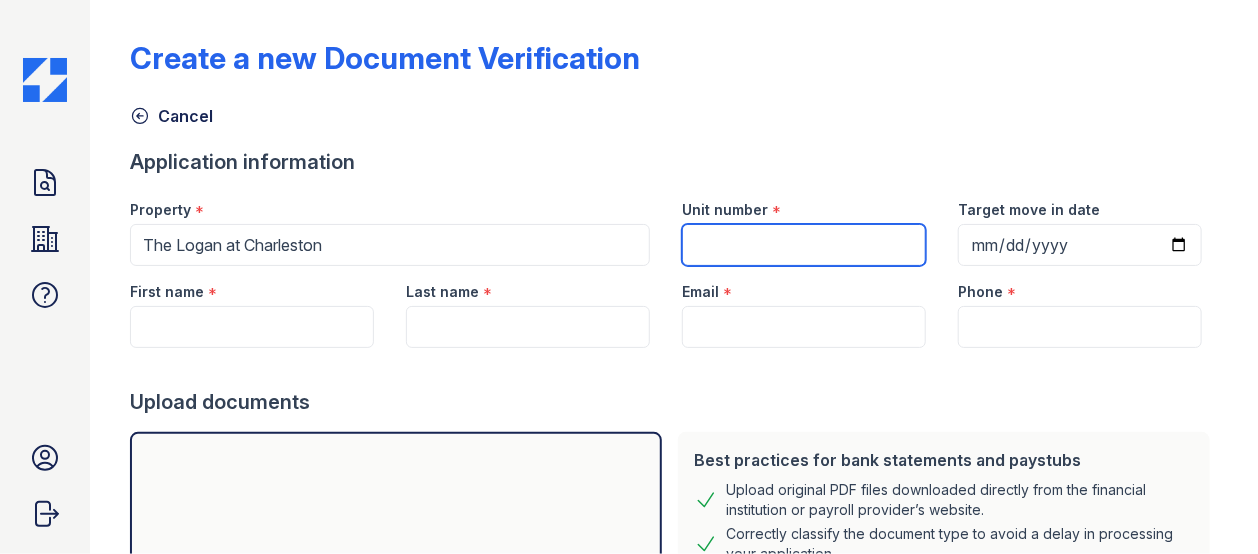 click on "Unit number" at bounding box center (804, 245) 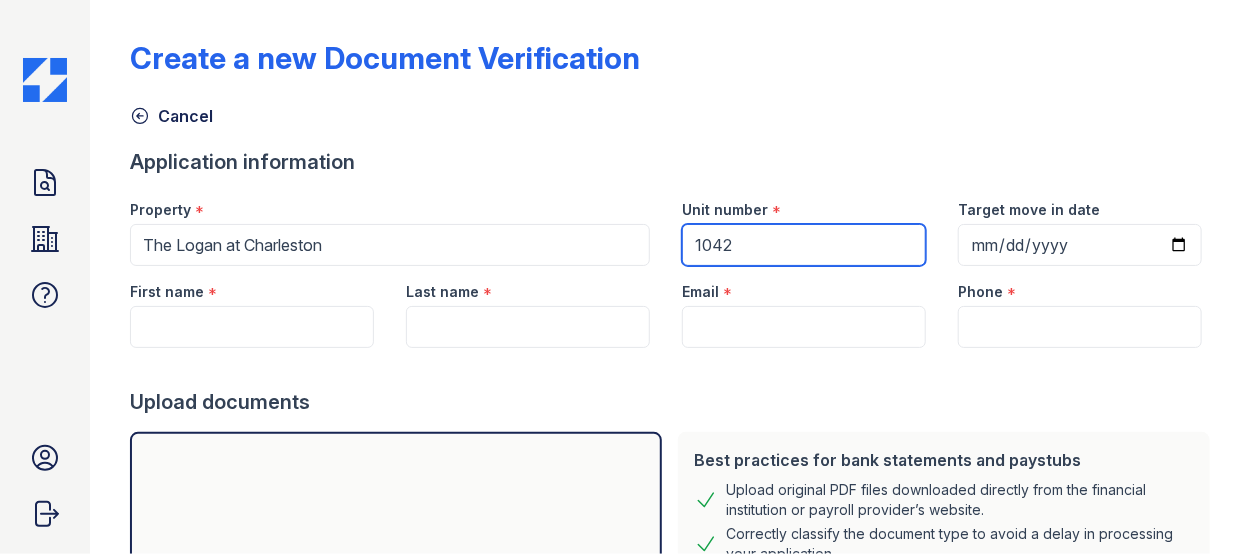 type on "1042" 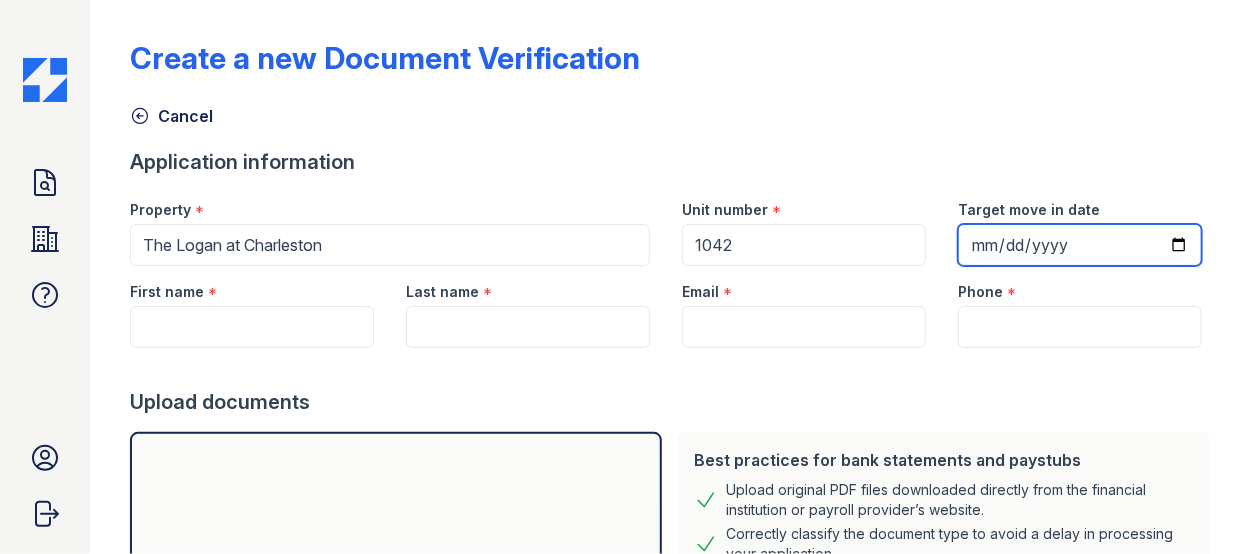 click on "Target move in date" at bounding box center (1080, 245) 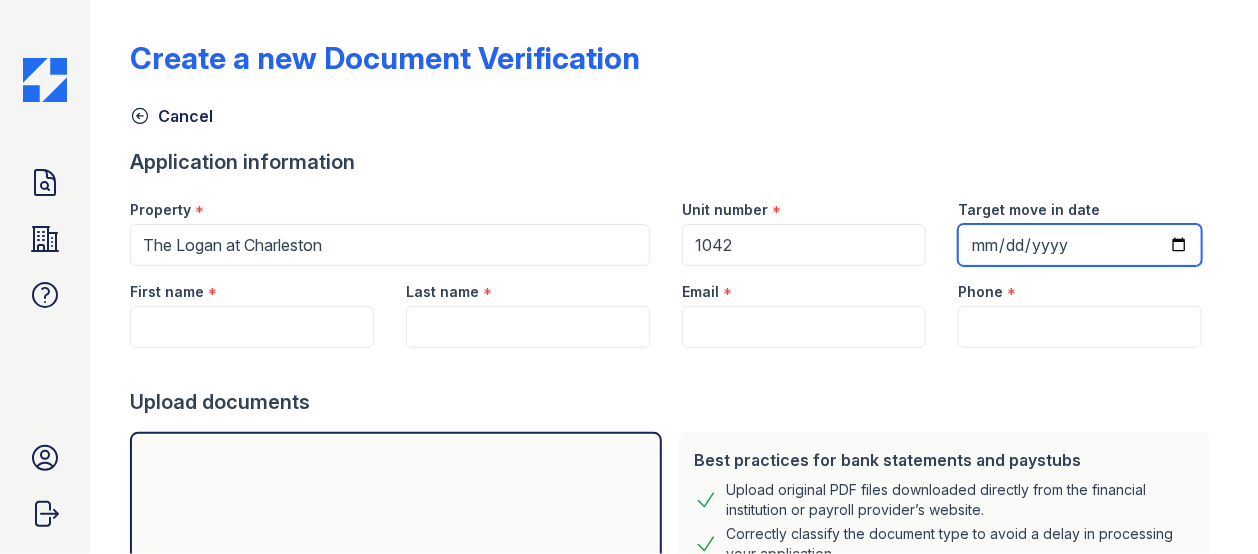 click on "Target move in date" at bounding box center [1080, 245] 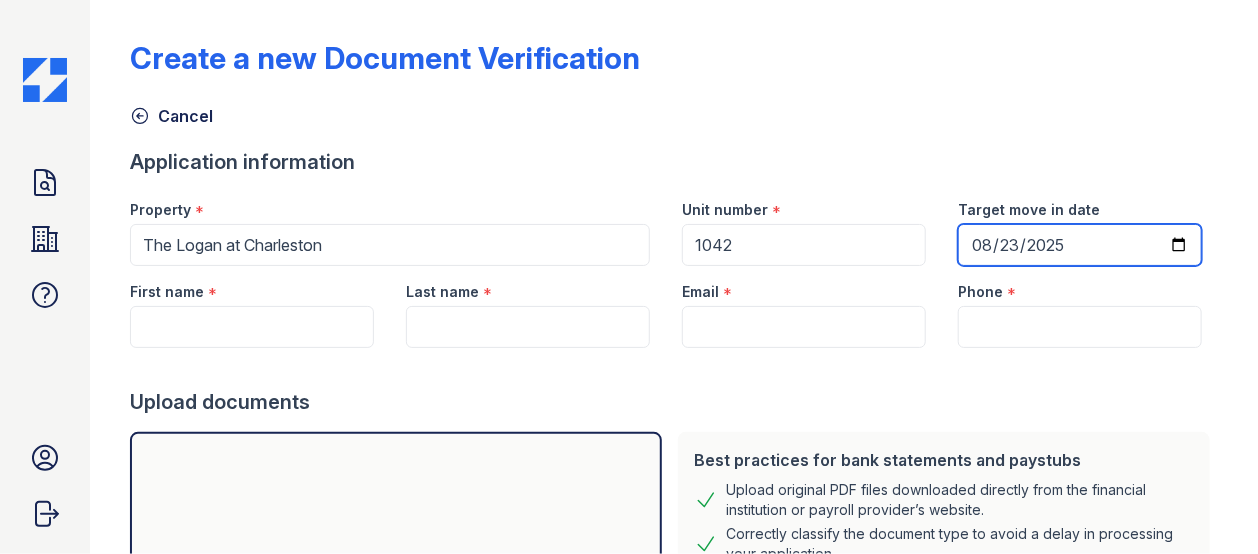 type on "2025-08-23" 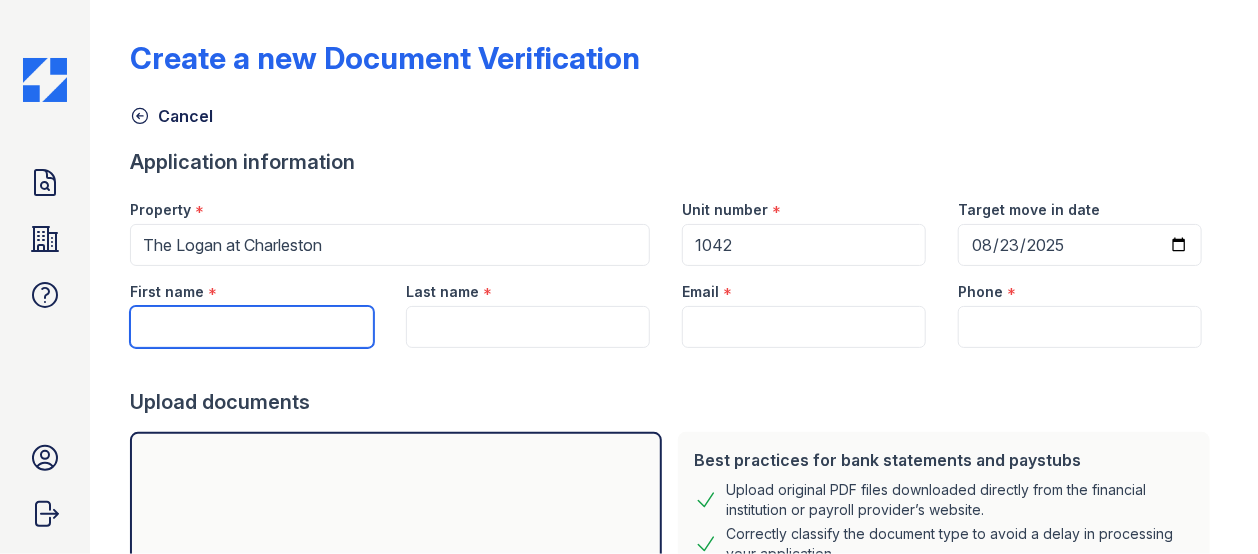 click on "First name" at bounding box center [252, 327] 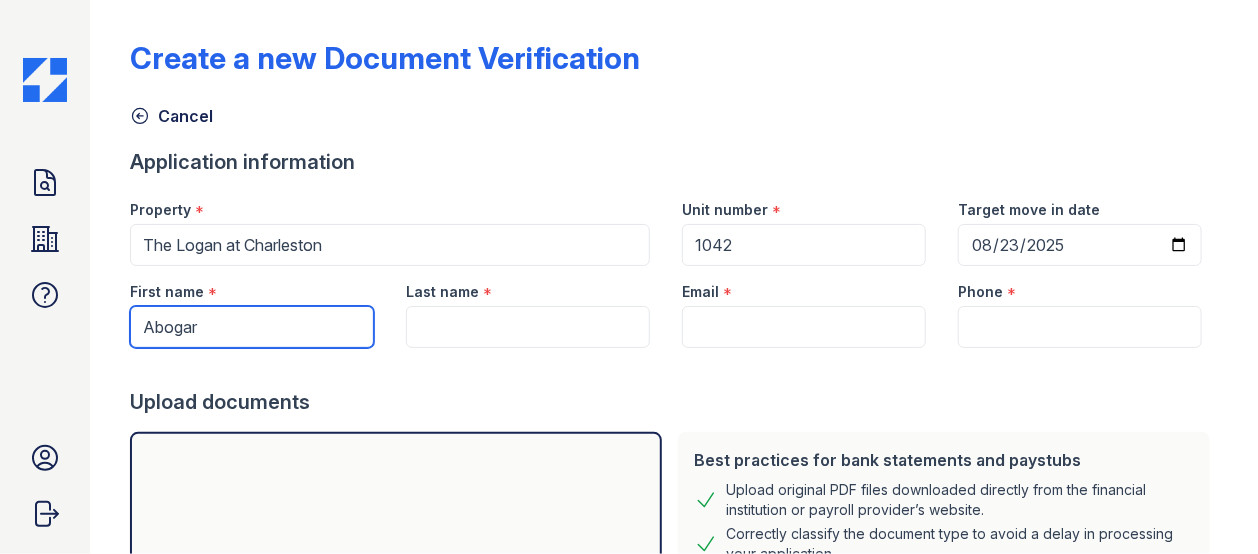 type on "Abogar" 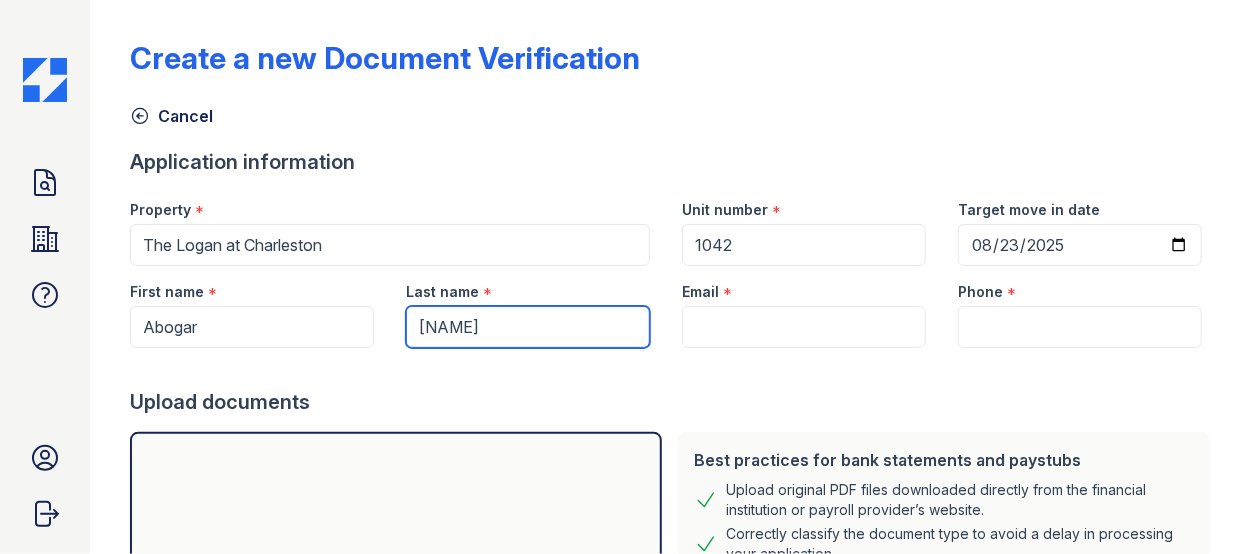 type on "[NAME]" 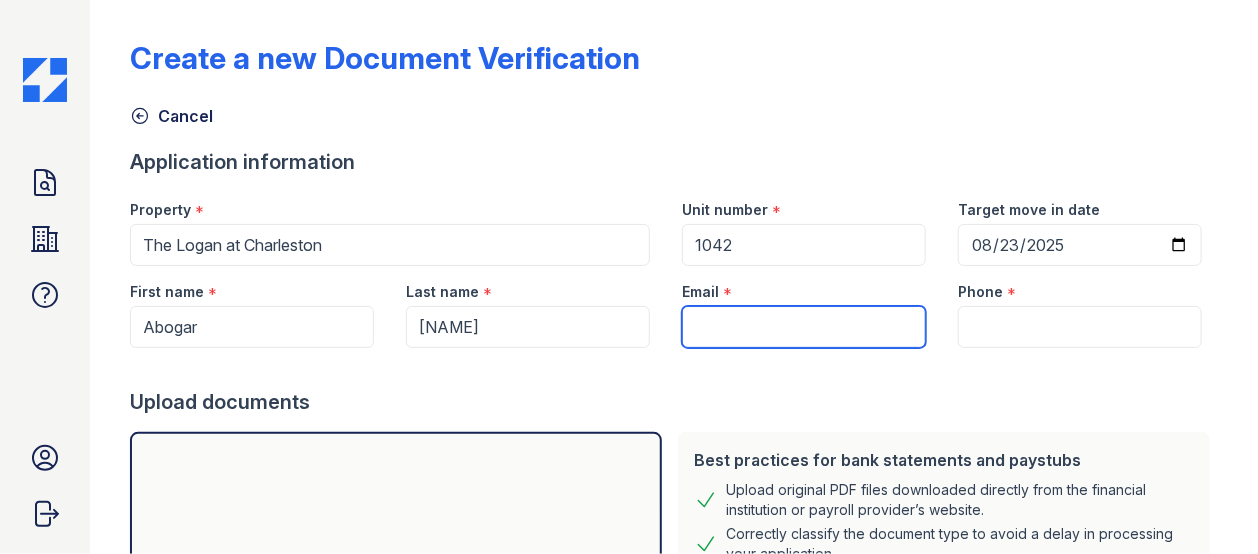 click on "Email" at bounding box center [804, 327] 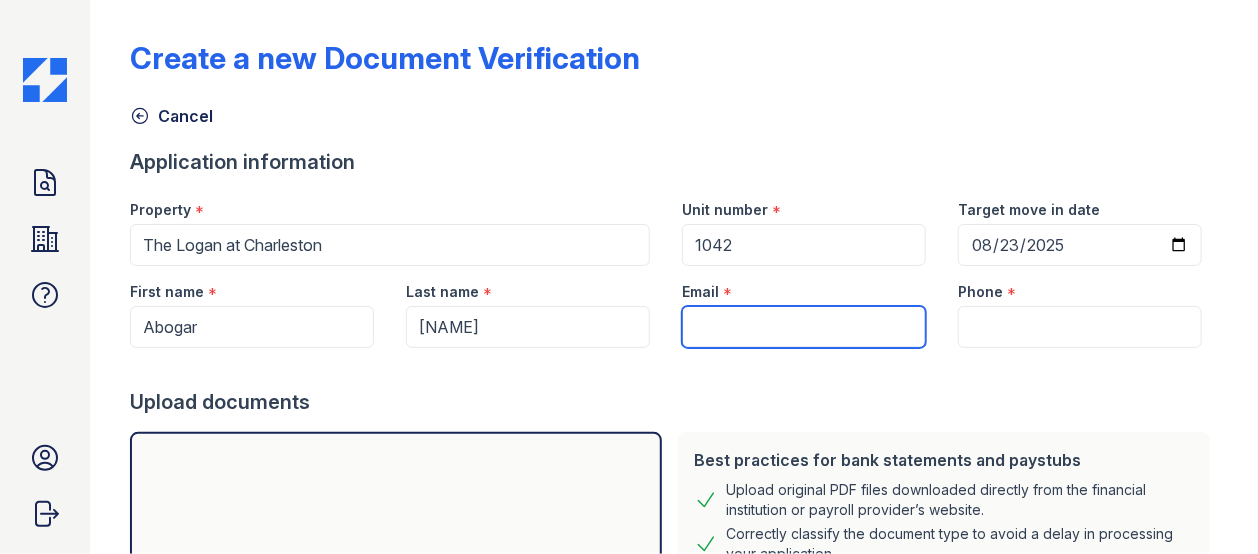 paste on "[EMAIL]" 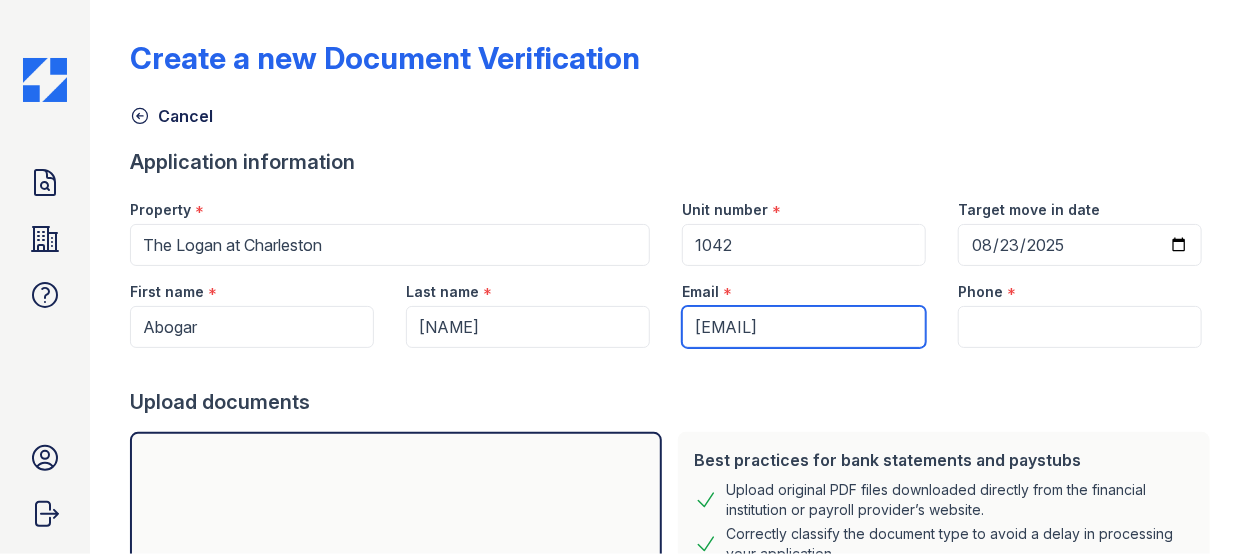 type on "[EMAIL]" 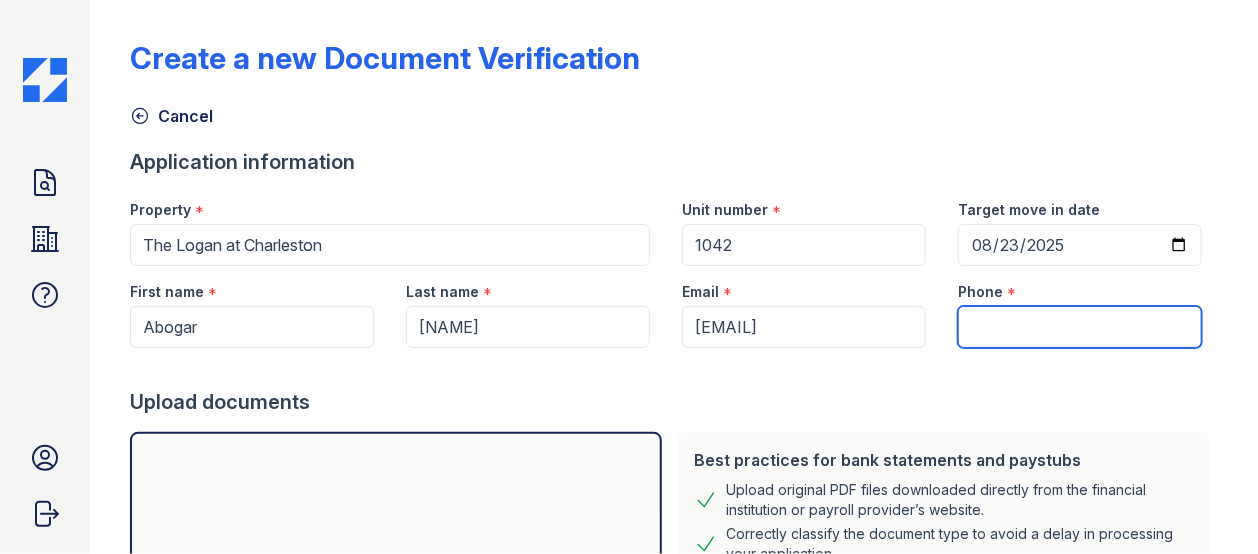 click on "Phone" at bounding box center [1080, 327] 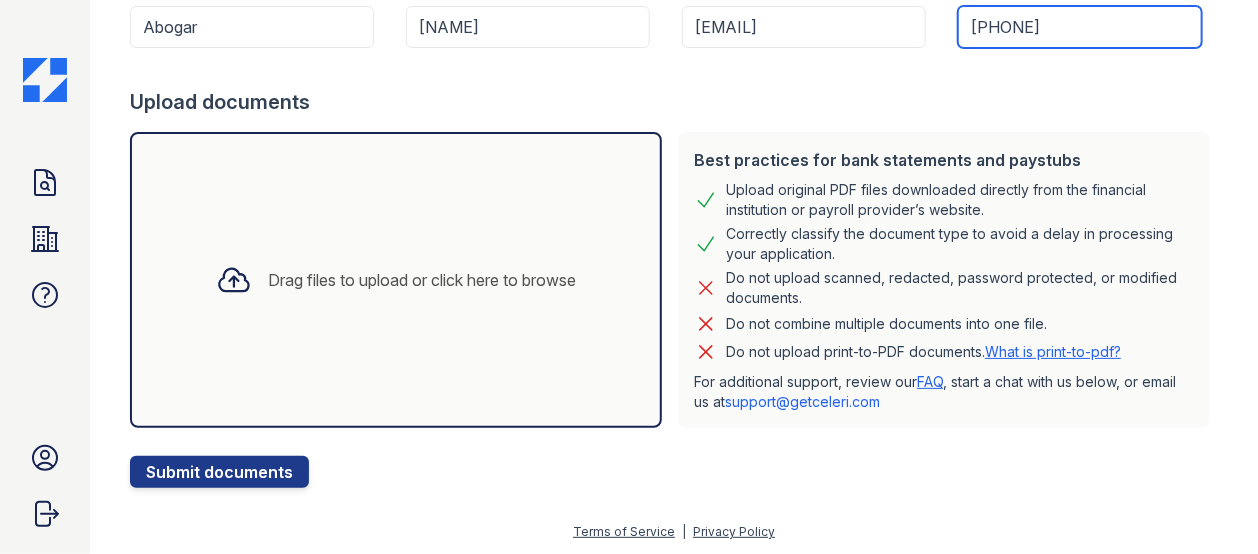 scroll, scrollTop: 100, scrollLeft: 0, axis: vertical 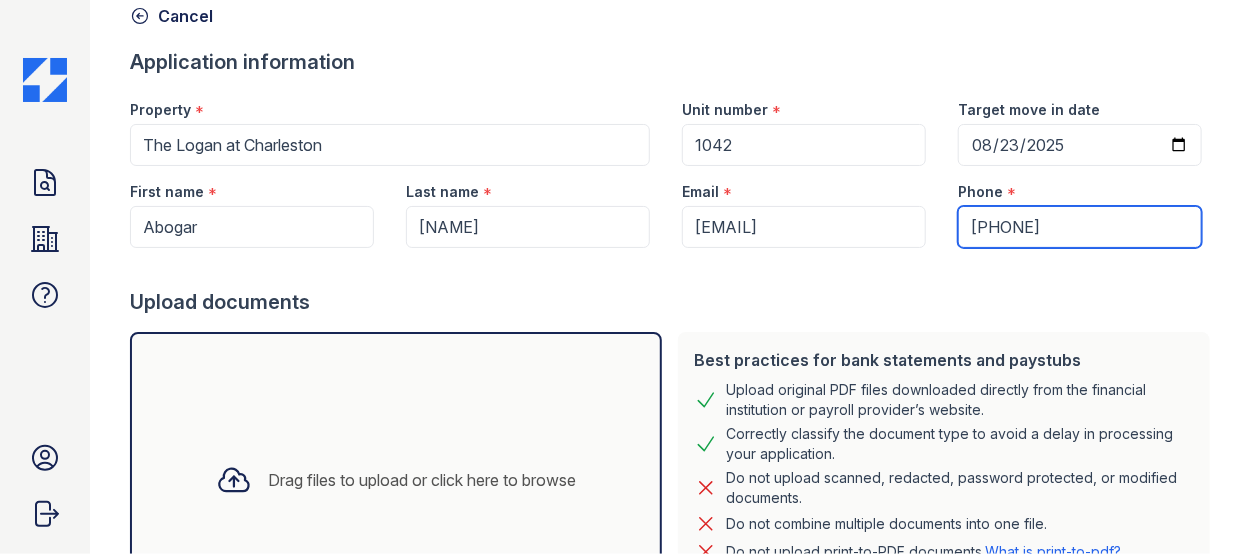 type on "[PHONE]" 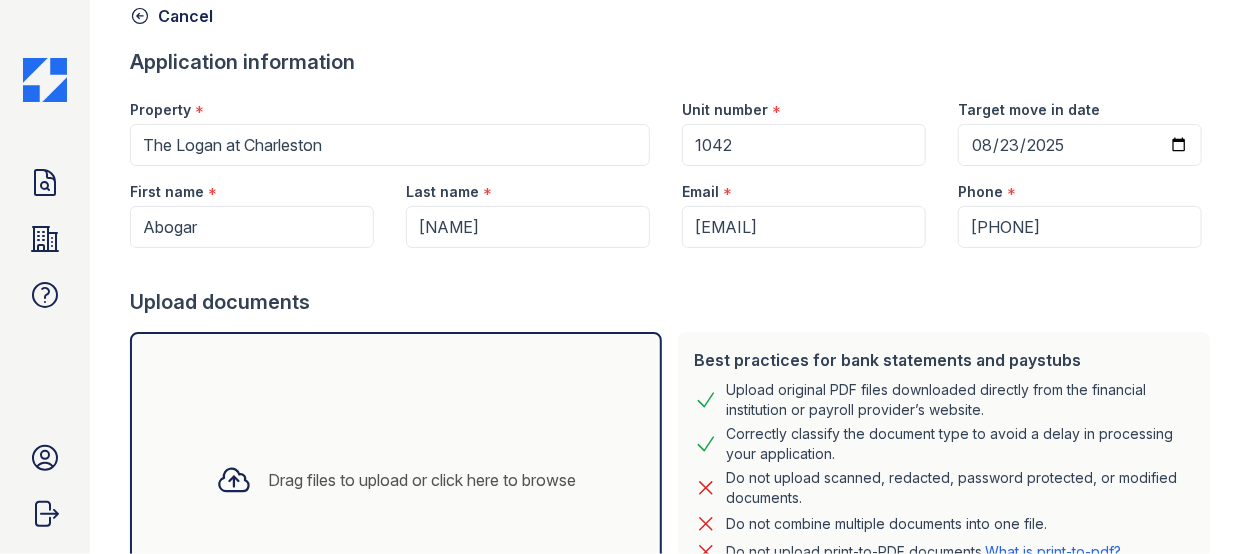 click on "Drag files to upload or click here to browse" at bounding box center [396, 480] 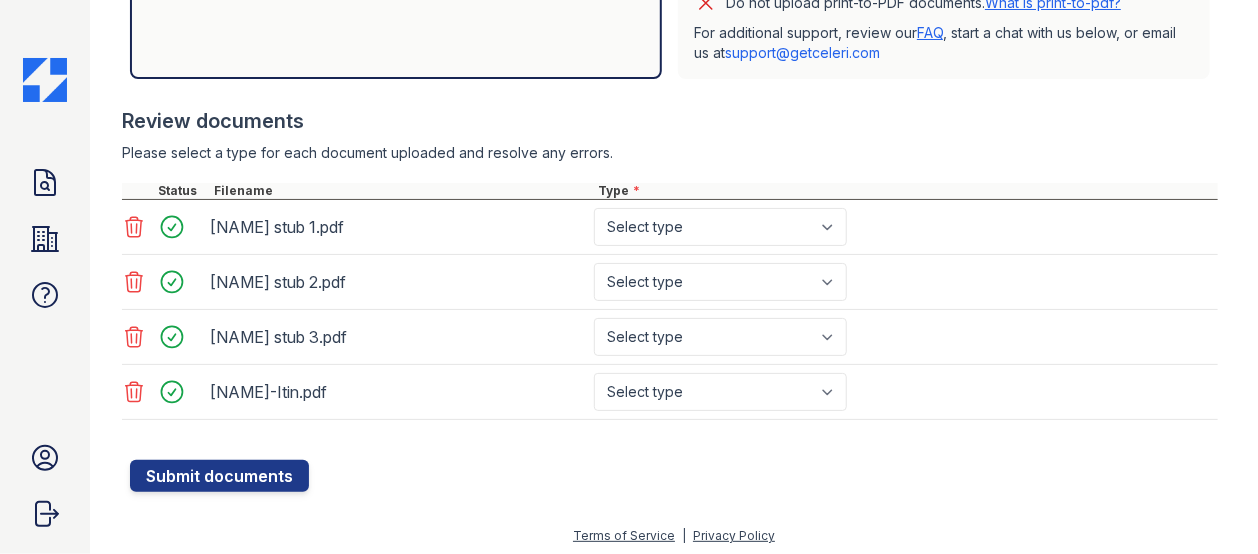 scroll, scrollTop: 651, scrollLeft: 0, axis: vertical 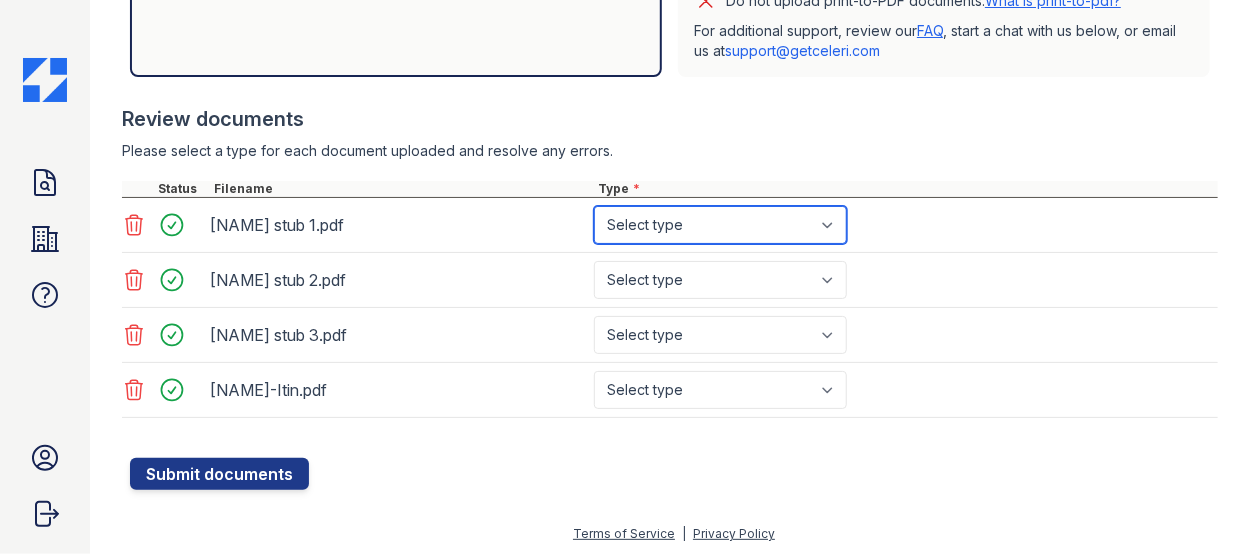 click on "Select type
Paystub
Bank Statement
Offer Letter
Tax Documents
Benefit Award Letter
Investment Account Statement
Other" at bounding box center (720, 225) 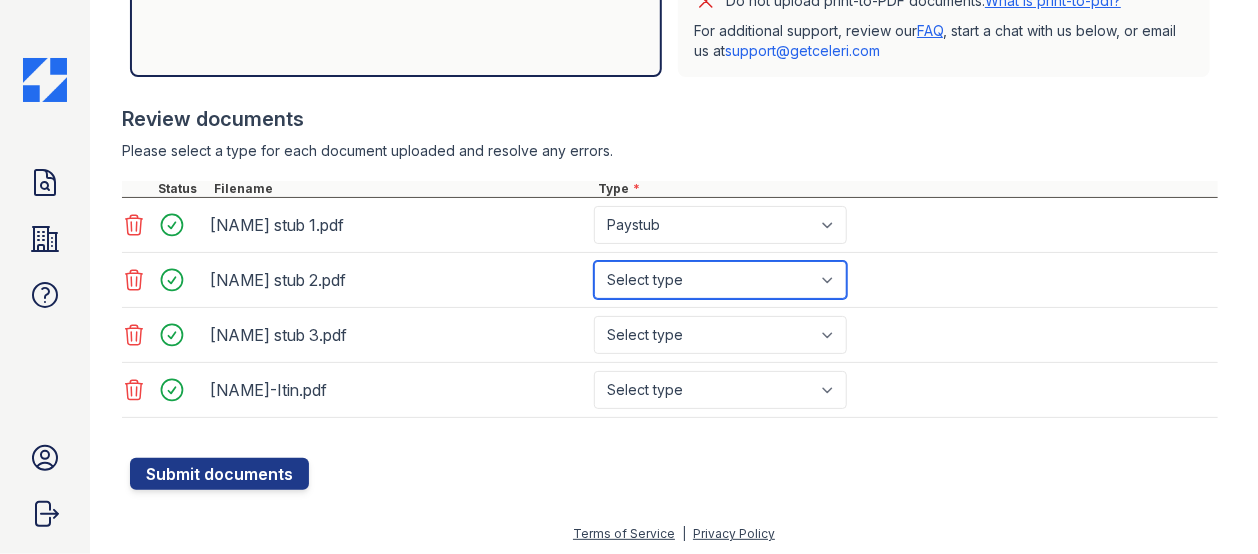 click on "Select type
Paystub
Bank Statement
Offer Letter
Tax Documents
Benefit Award Letter
Investment Account Statement
Other" at bounding box center [720, 280] 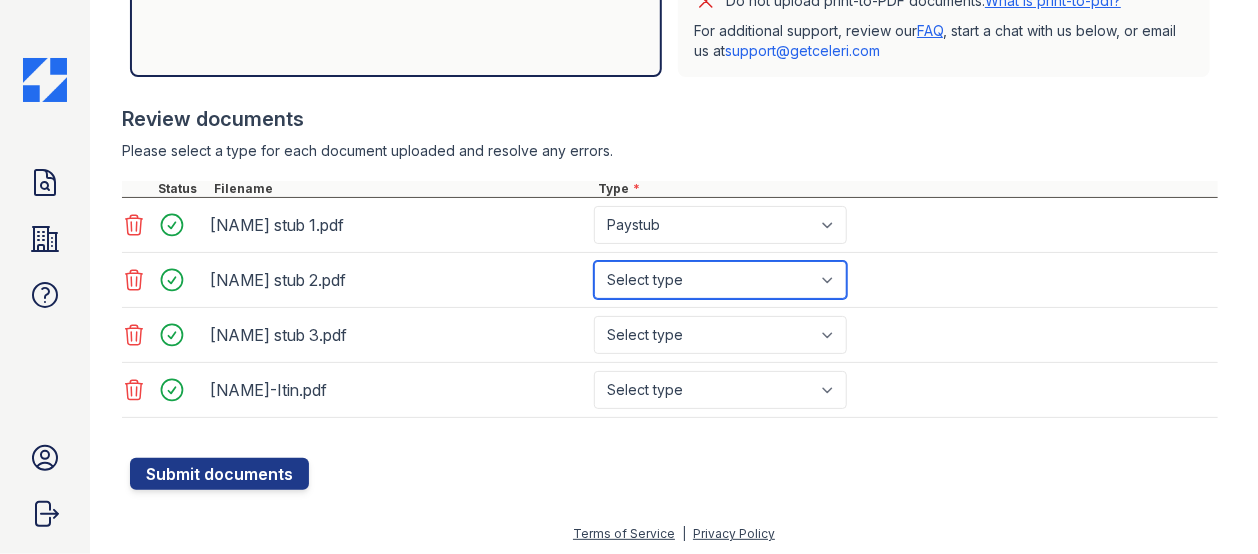 select on "paystub" 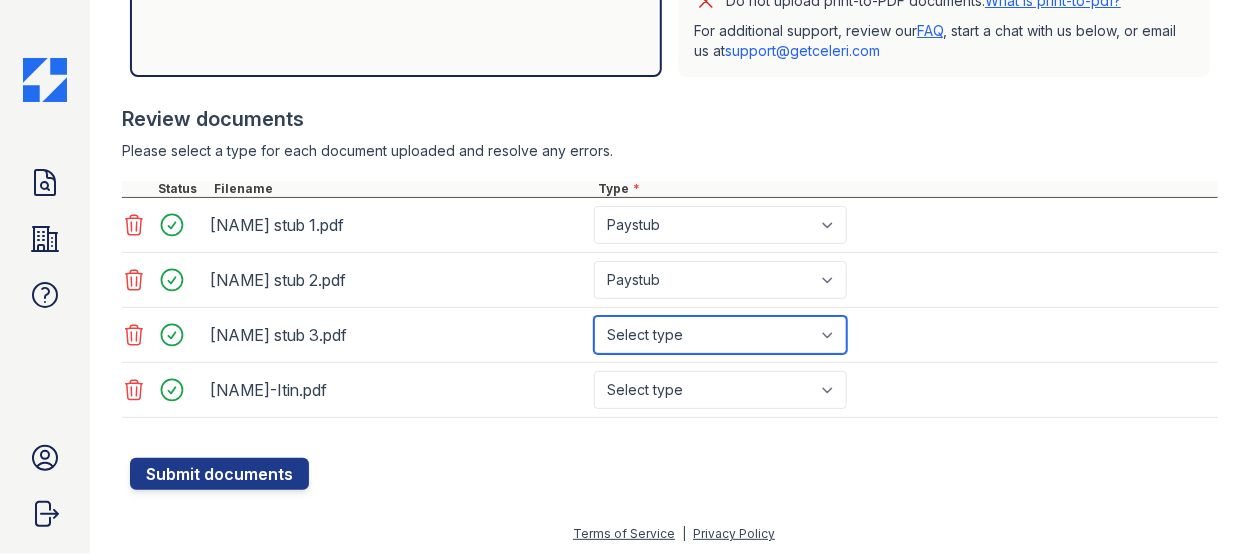 click on "Select type
Paystub
Bank Statement
Offer Letter
Tax Documents
Benefit Award Letter
Investment Account Statement
Other" at bounding box center [720, 335] 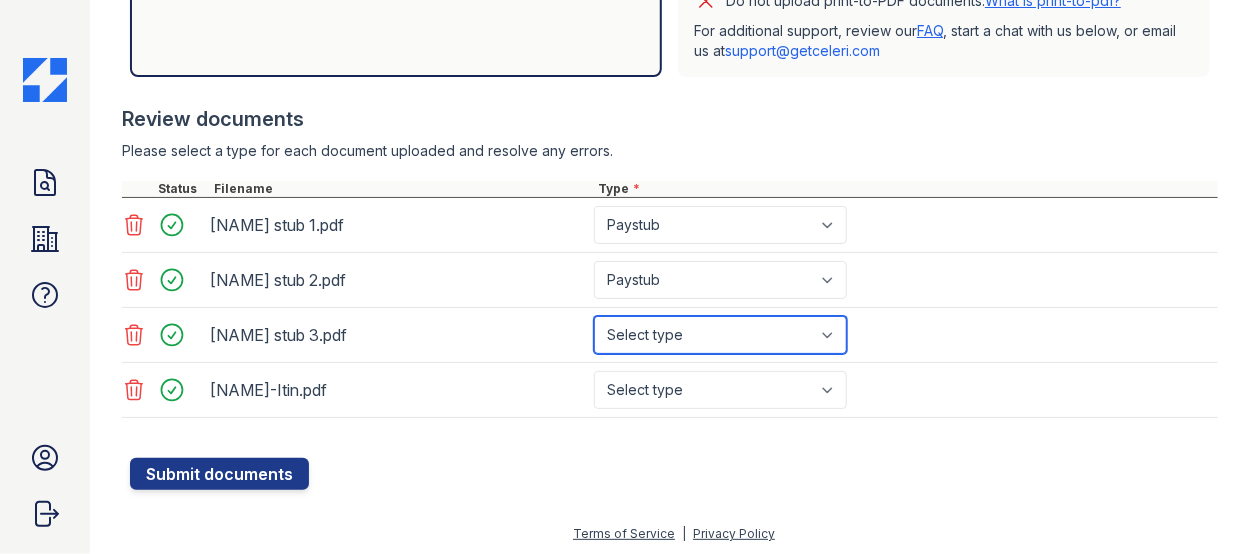 select on "paystub" 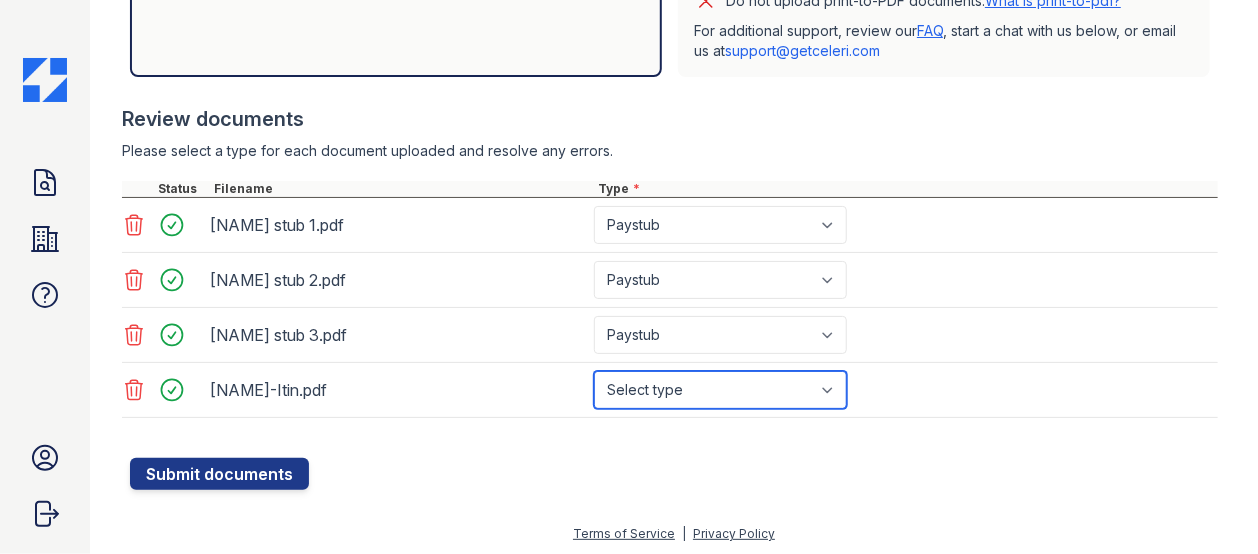 click on "Select type
Paystub
Bank Statement
Offer Letter
Tax Documents
Benefit Award Letter
Investment Account Statement
Other" at bounding box center [720, 390] 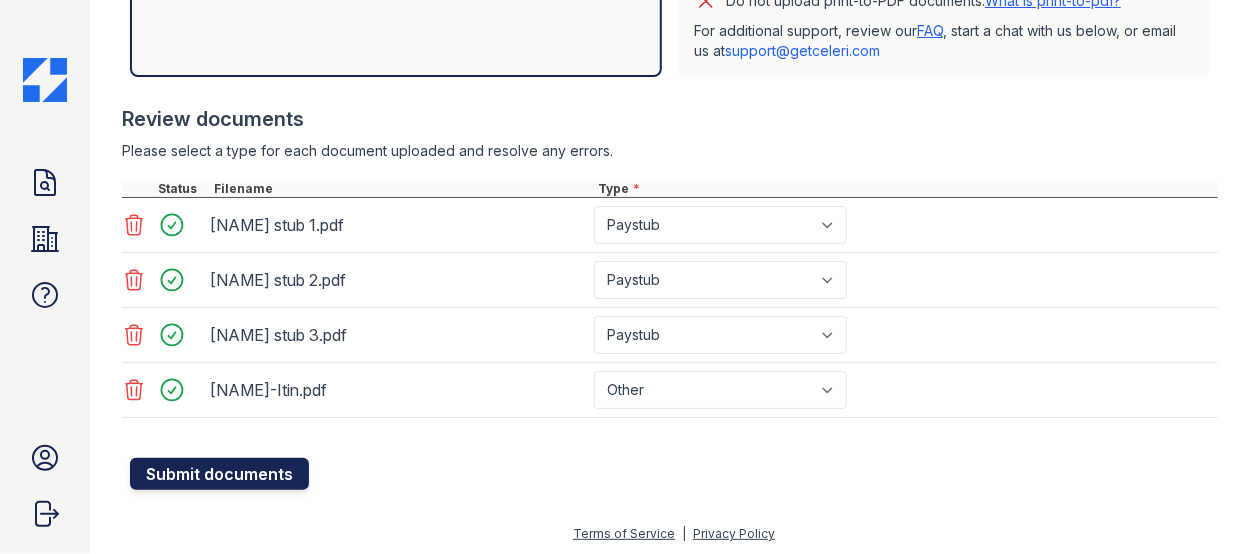 click on "Submit documents" at bounding box center [219, 474] 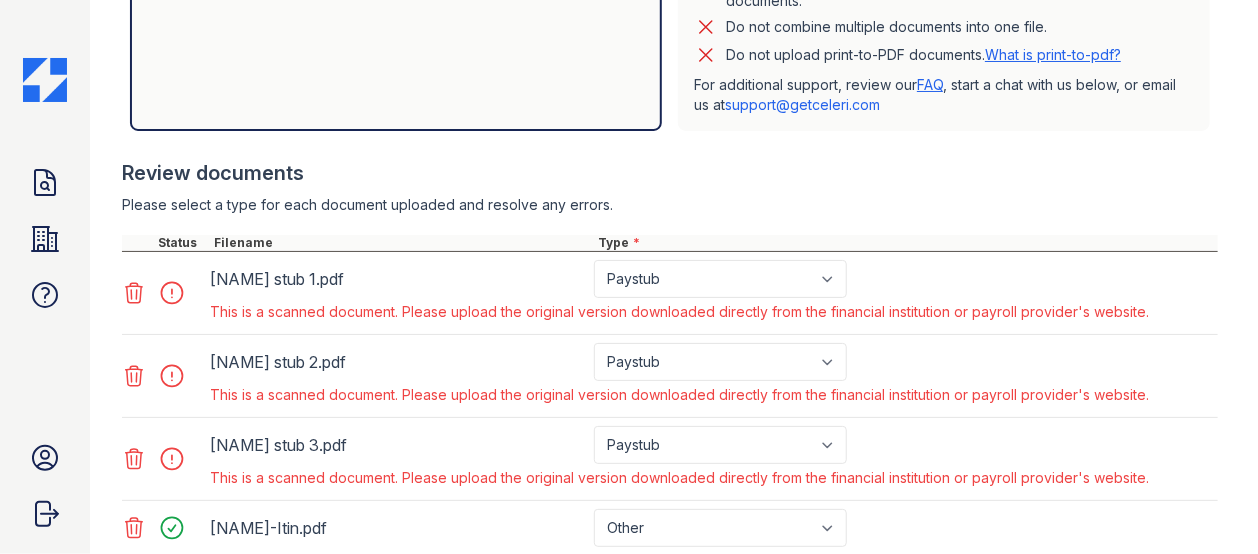 scroll, scrollTop: 700, scrollLeft: 0, axis: vertical 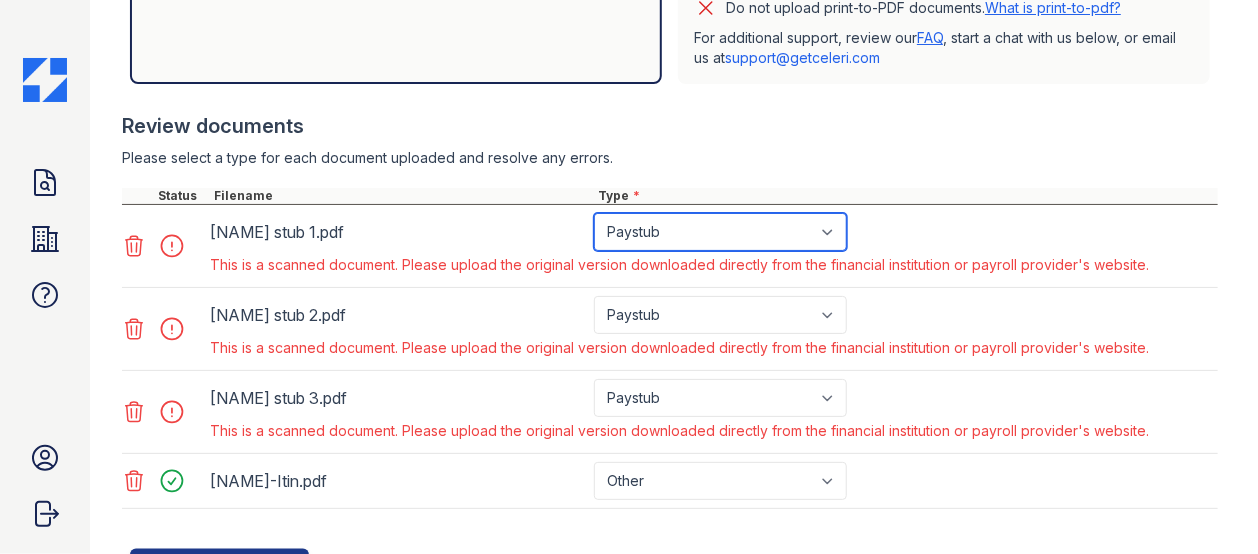 click on "Paystub
Bank Statement
Offer Letter
Tax Documents
Benefit Award Letter
Investment Account Statement
Other" at bounding box center (720, 232) 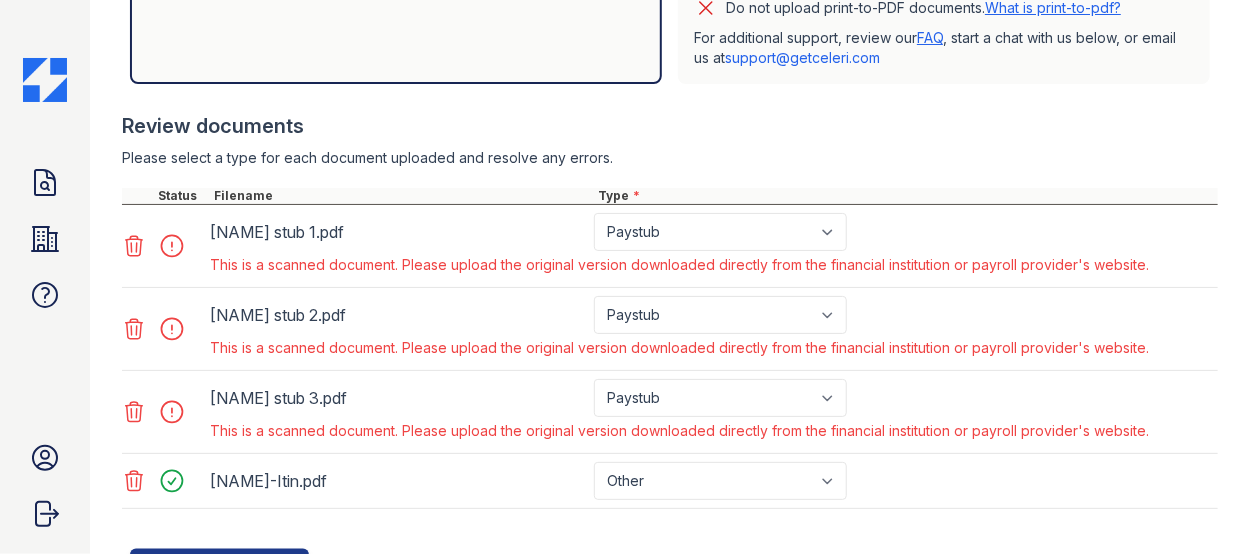 click at bounding box center (670, 519) 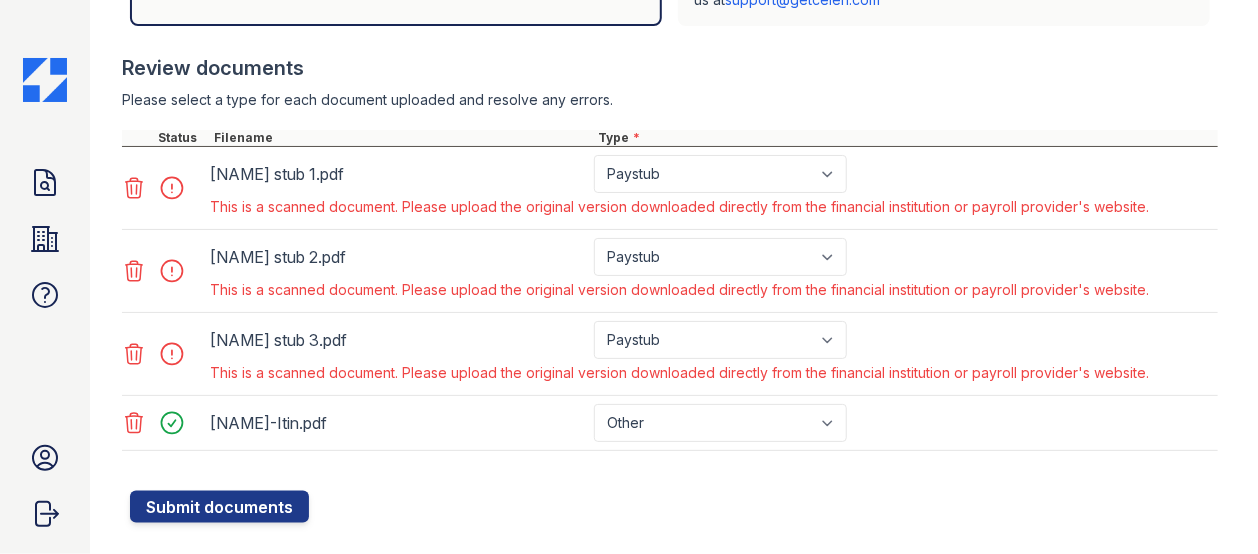 scroll, scrollTop: 791, scrollLeft: 0, axis: vertical 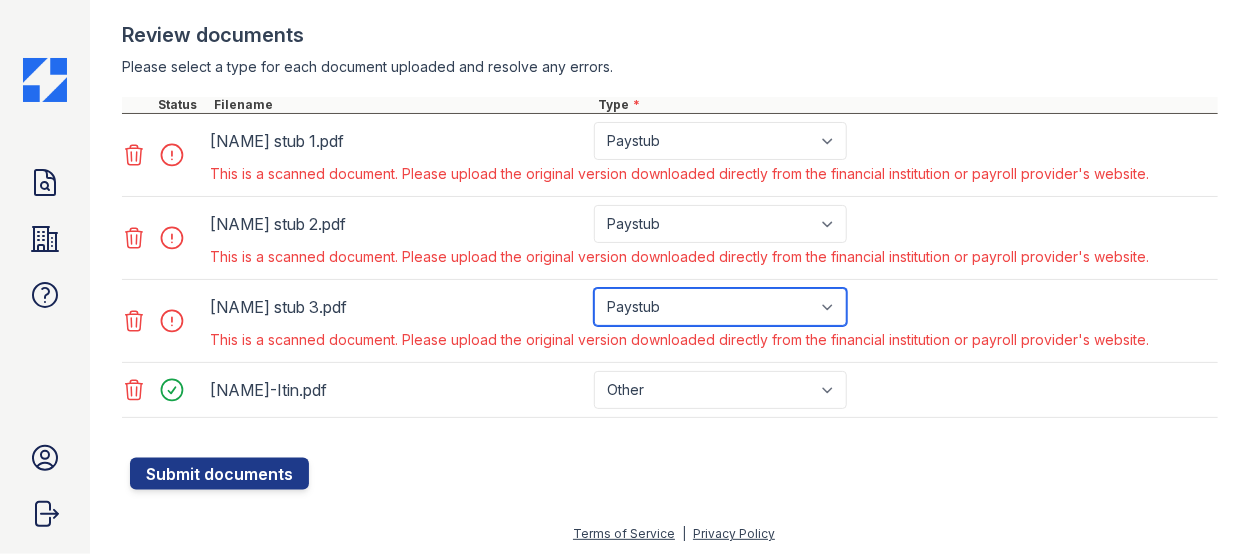 click on "Paystub
Bank Statement
Offer Letter
Tax Documents
Benefit Award Letter
Investment Account Statement
Other" at bounding box center [720, 307] 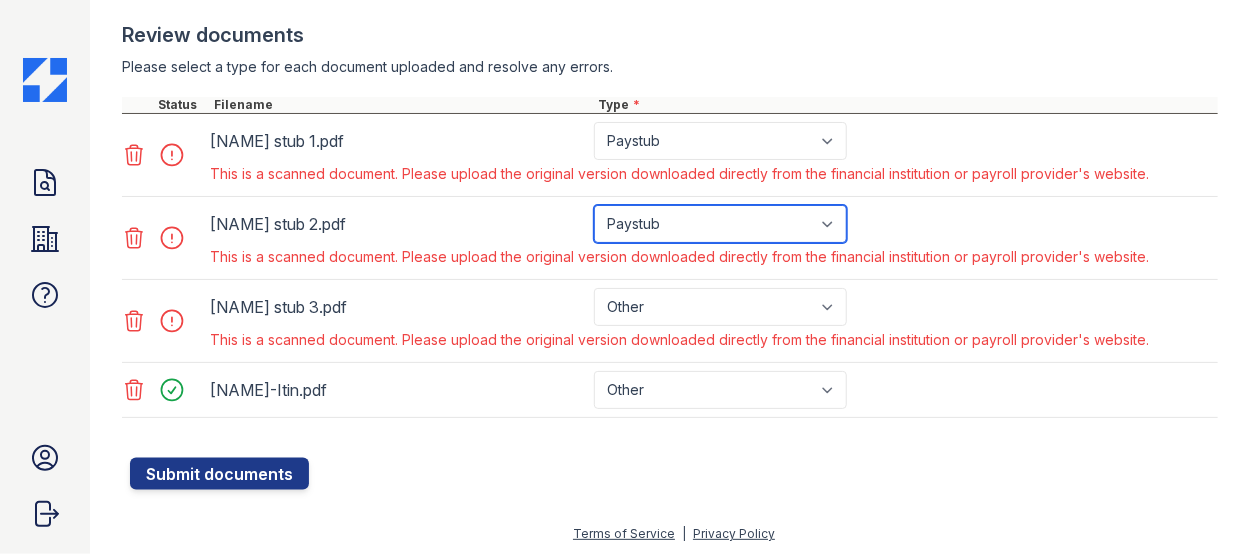 click on "Paystub
Bank Statement
Offer Letter
Tax Documents
Benefit Award Letter
Investment Account Statement
Other" at bounding box center (720, 224) 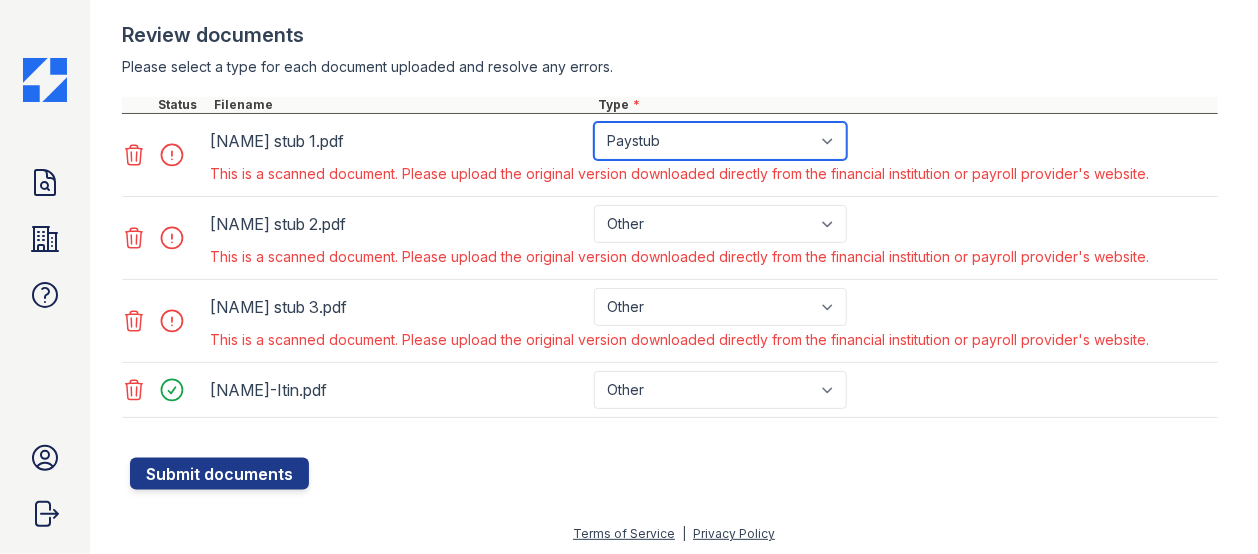 click on "Paystub
Bank Statement
Offer Letter
Tax Documents
Benefit Award Letter
Investment Account Statement
Other" at bounding box center (720, 141) 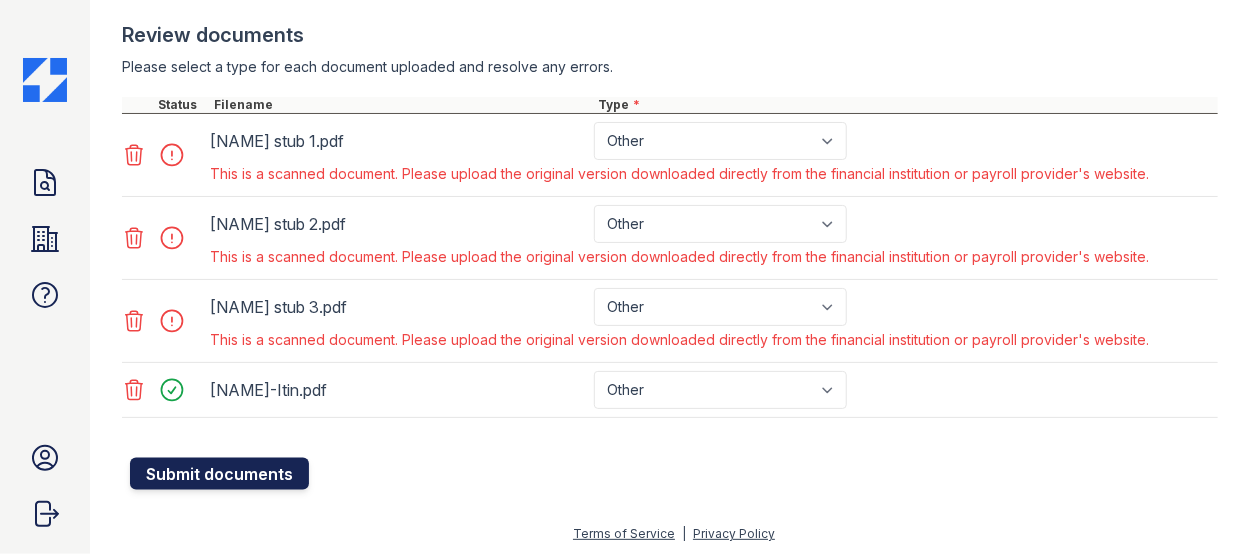 click on "Submit documents" at bounding box center (219, 474) 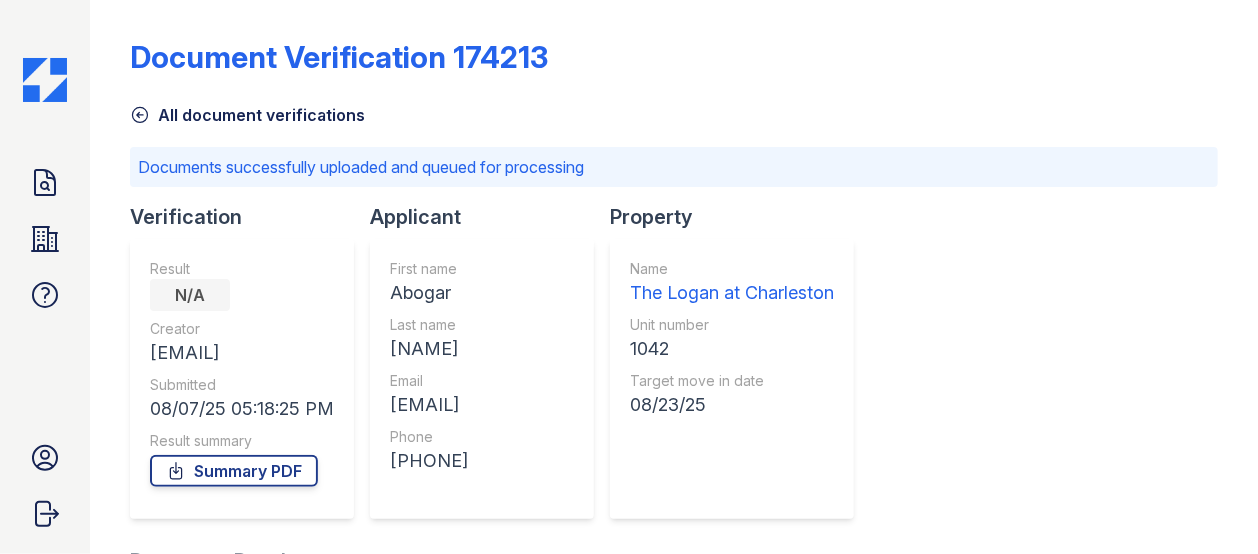 scroll, scrollTop: 0, scrollLeft: 0, axis: both 